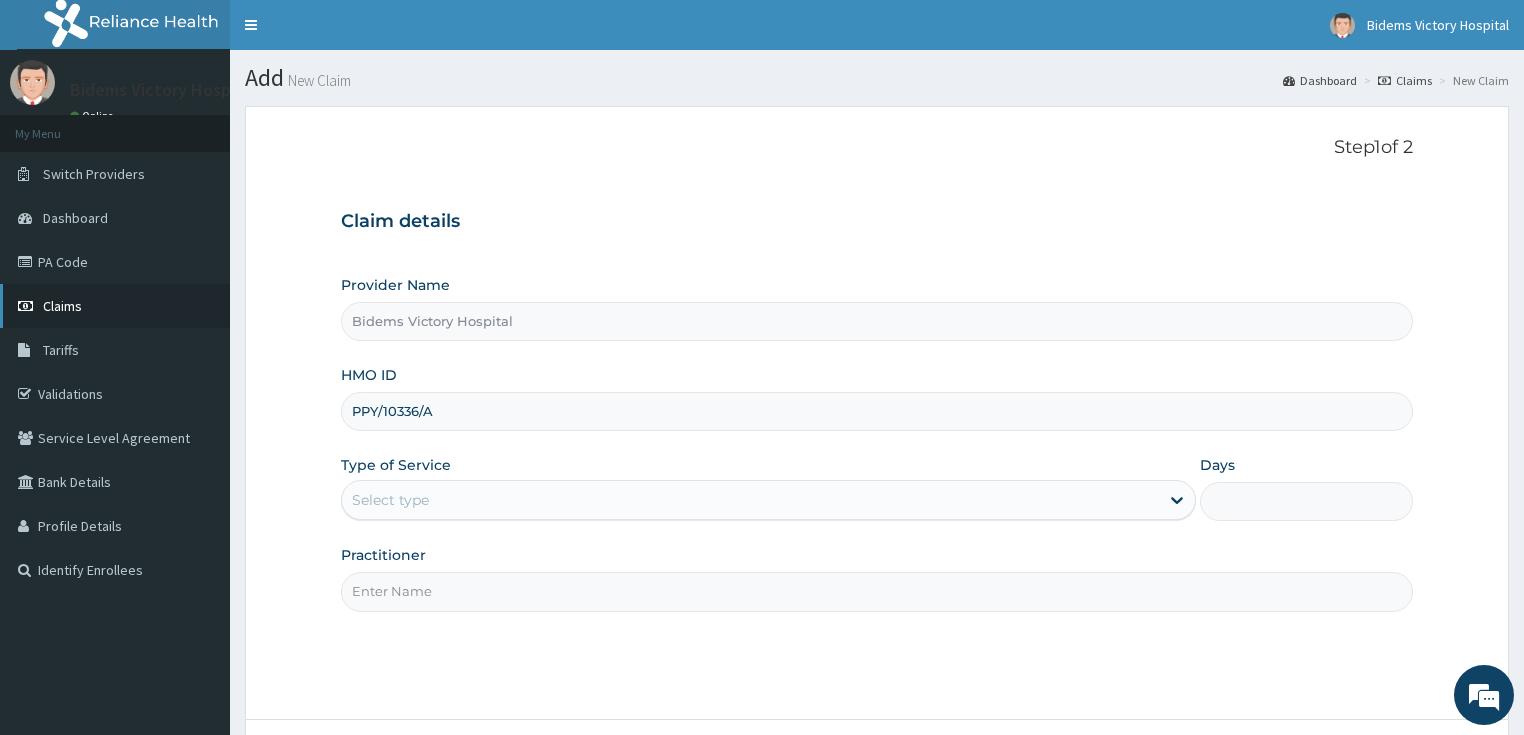 scroll, scrollTop: 0, scrollLeft: 0, axis: both 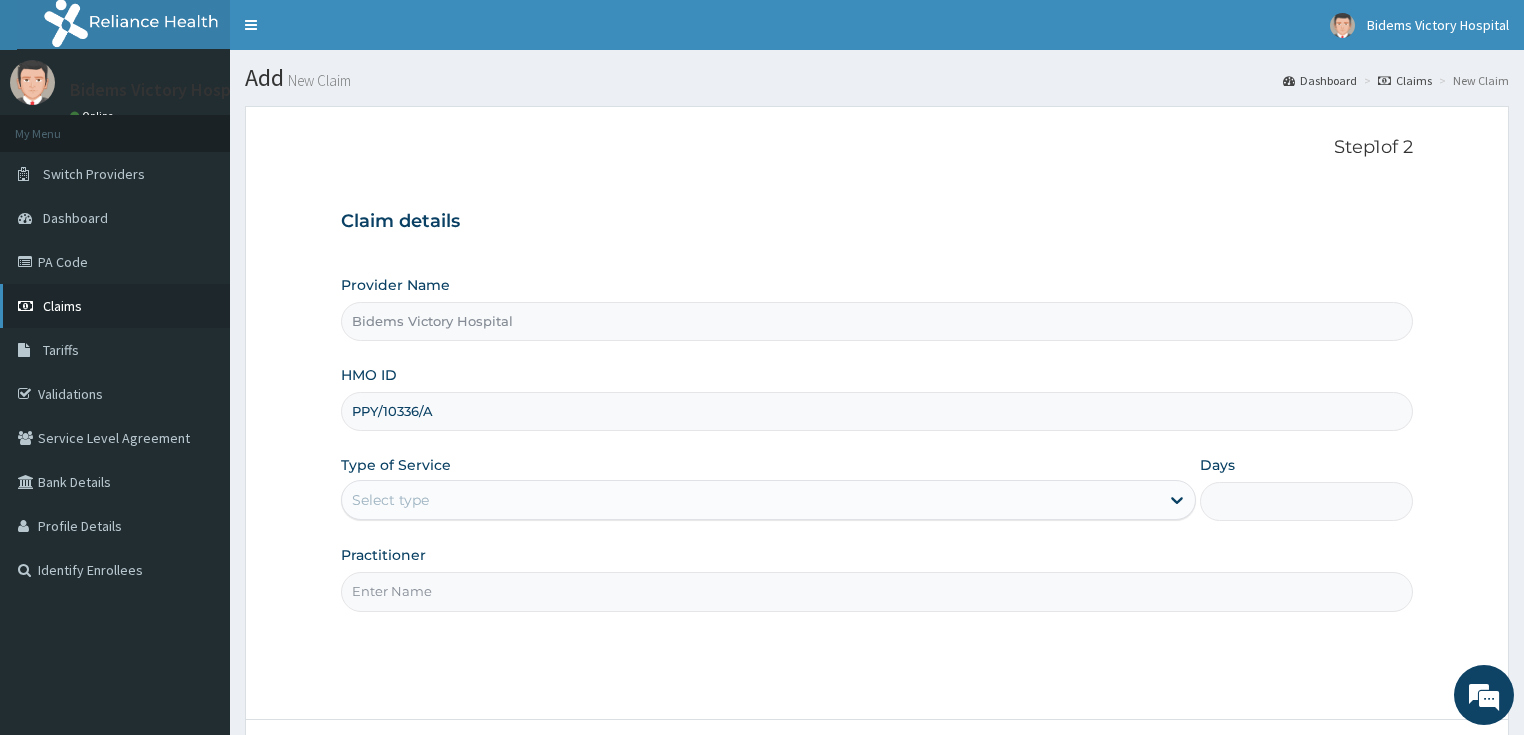 click on "Claims" at bounding box center [62, 306] 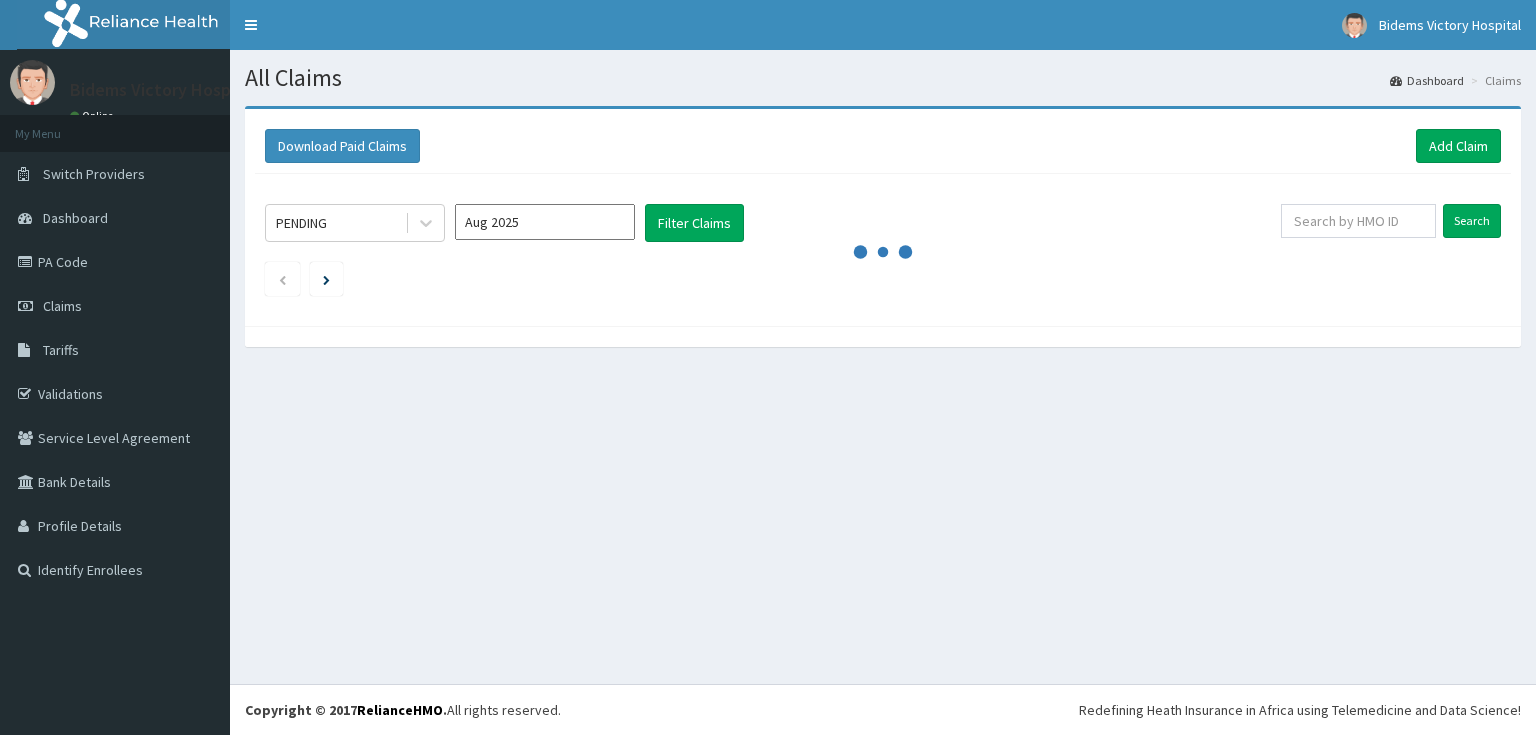 scroll, scrollTop: 0, scrollLeft: 0, axis: both 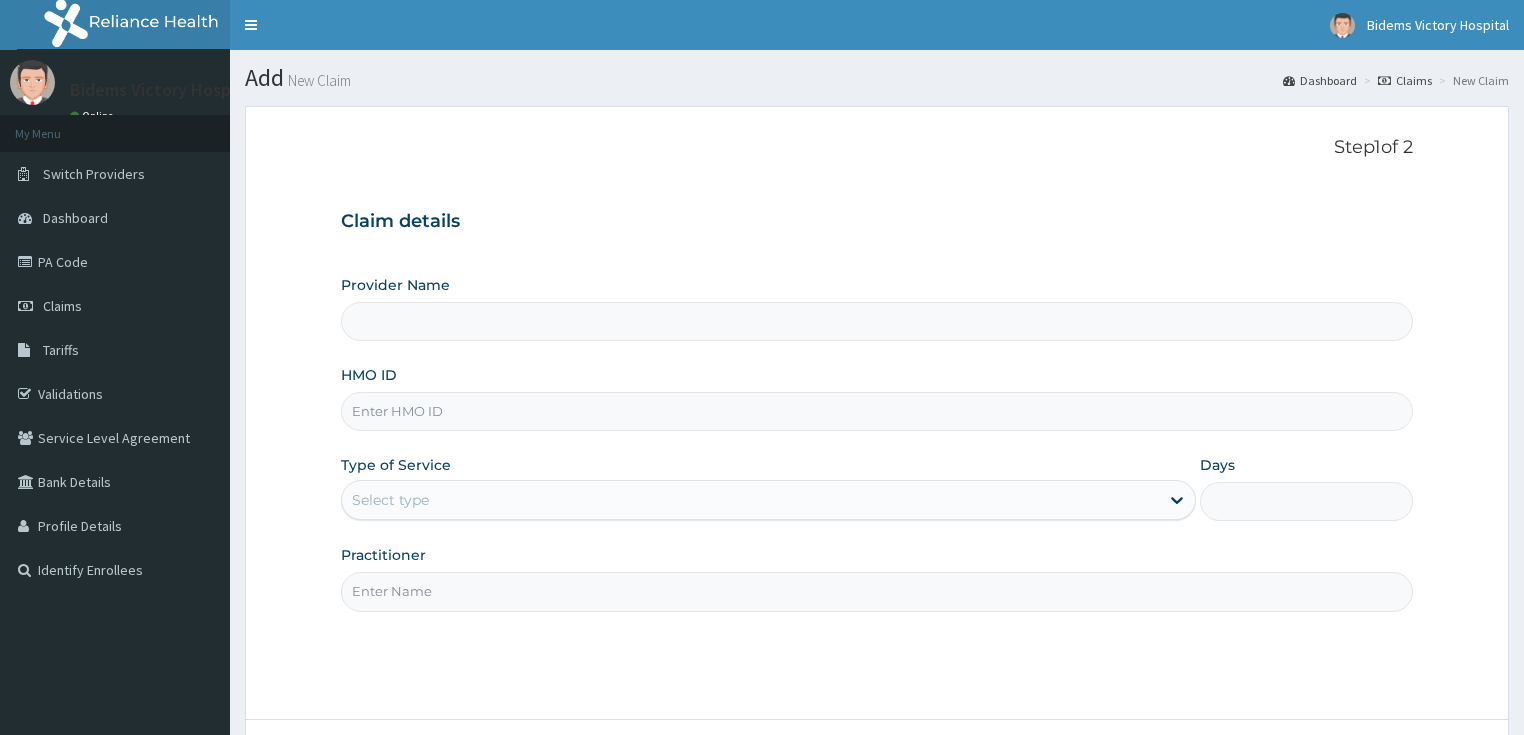 type on "Bidems Victory Hospital" 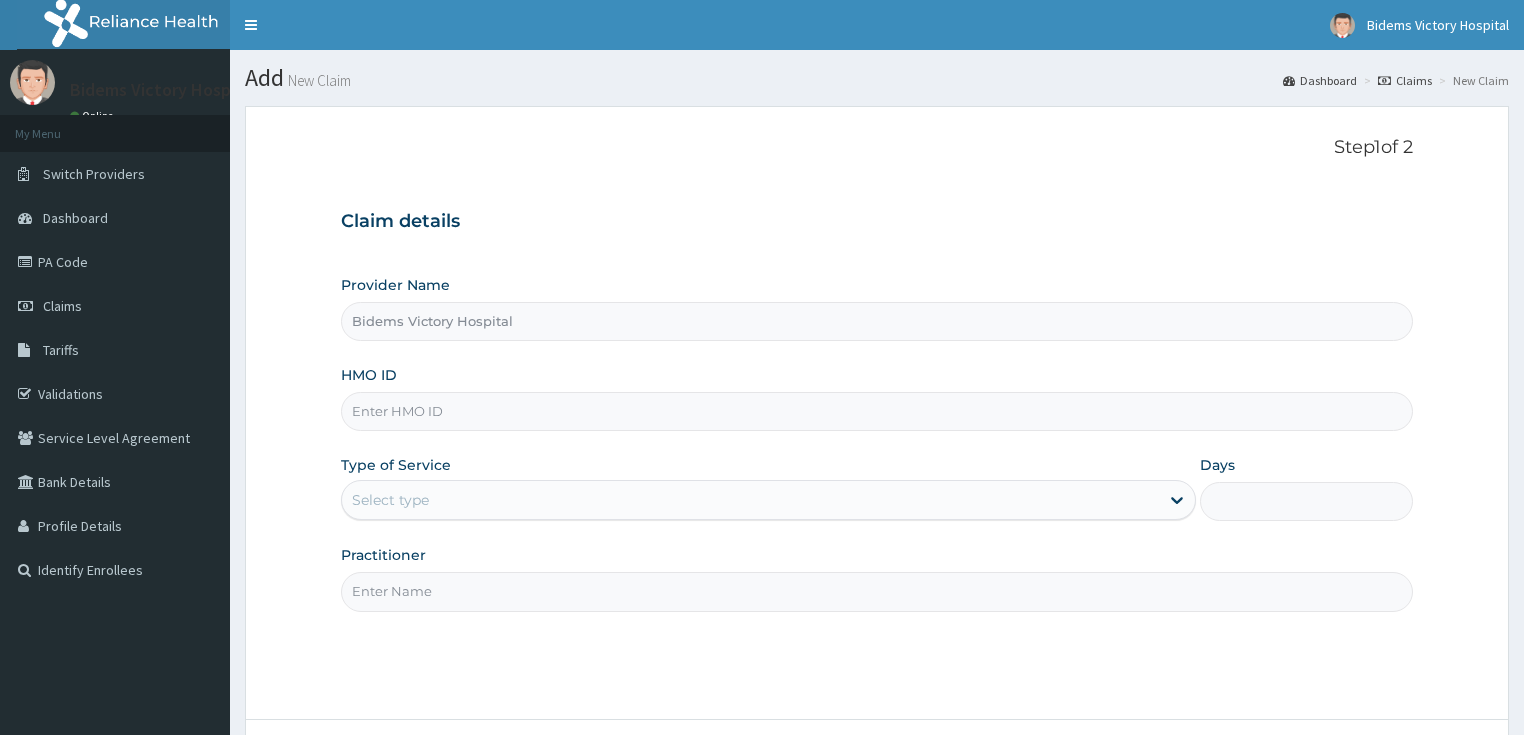 click on "HMO ID" at bounding box center [877, 411] 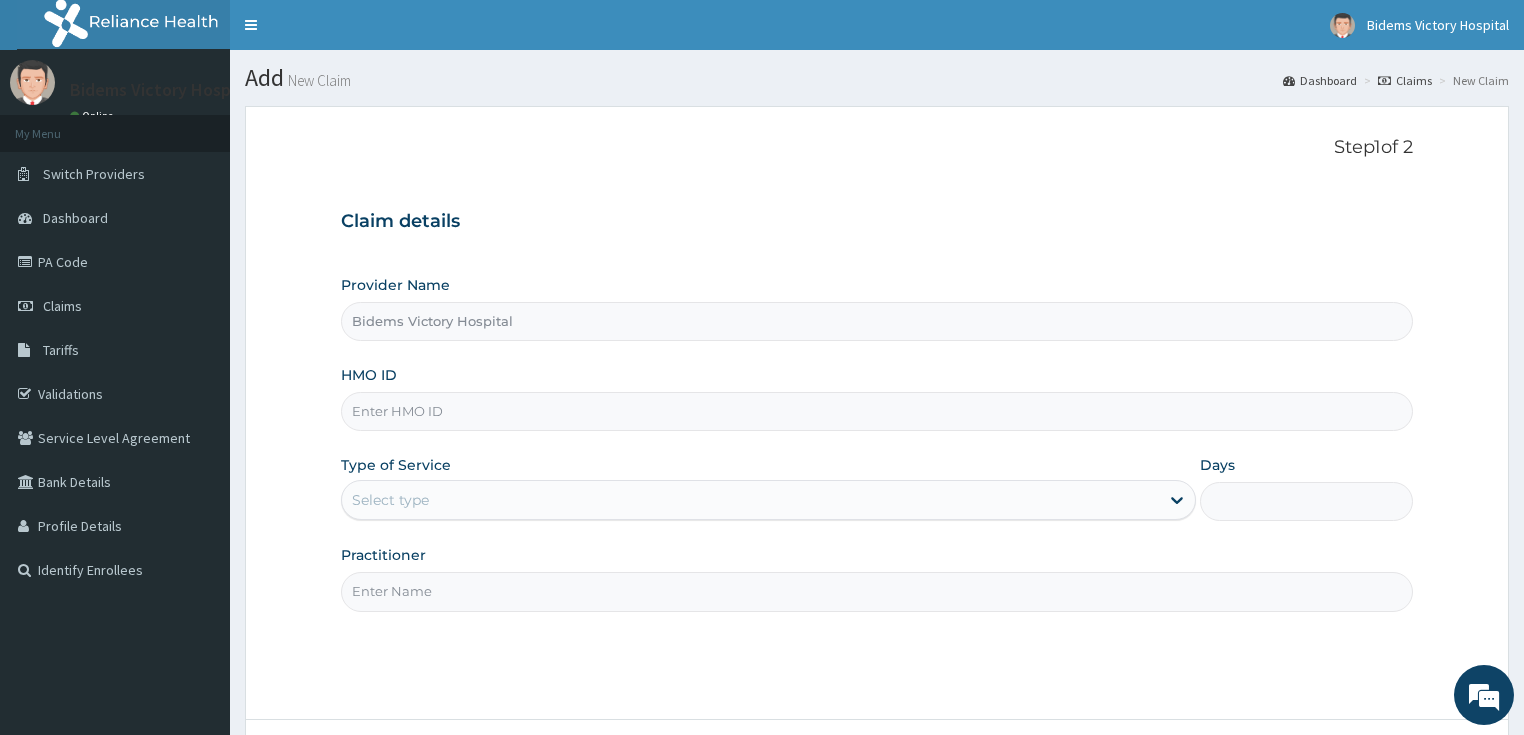 paste on "PPG/10069/A" 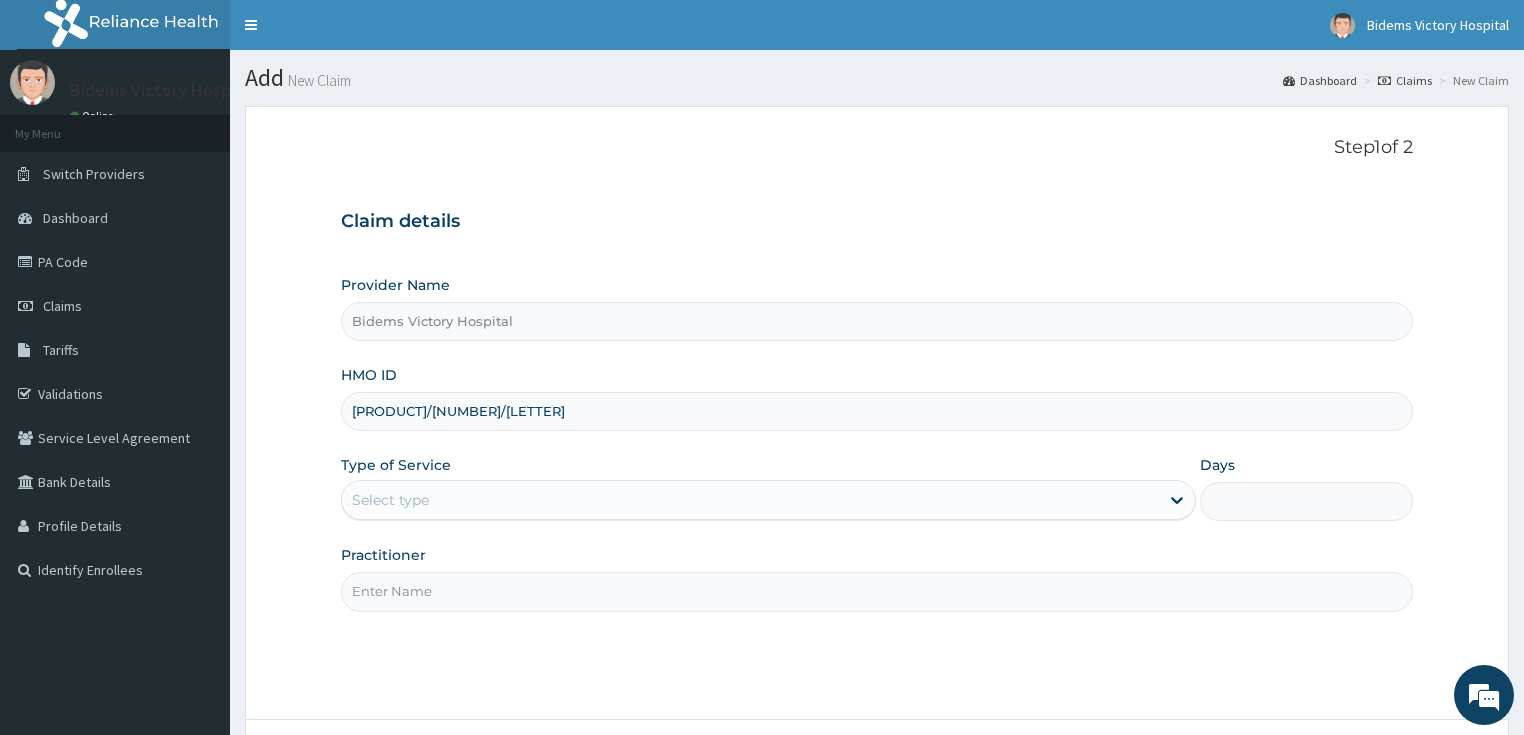 type on "PPG/10069/A" 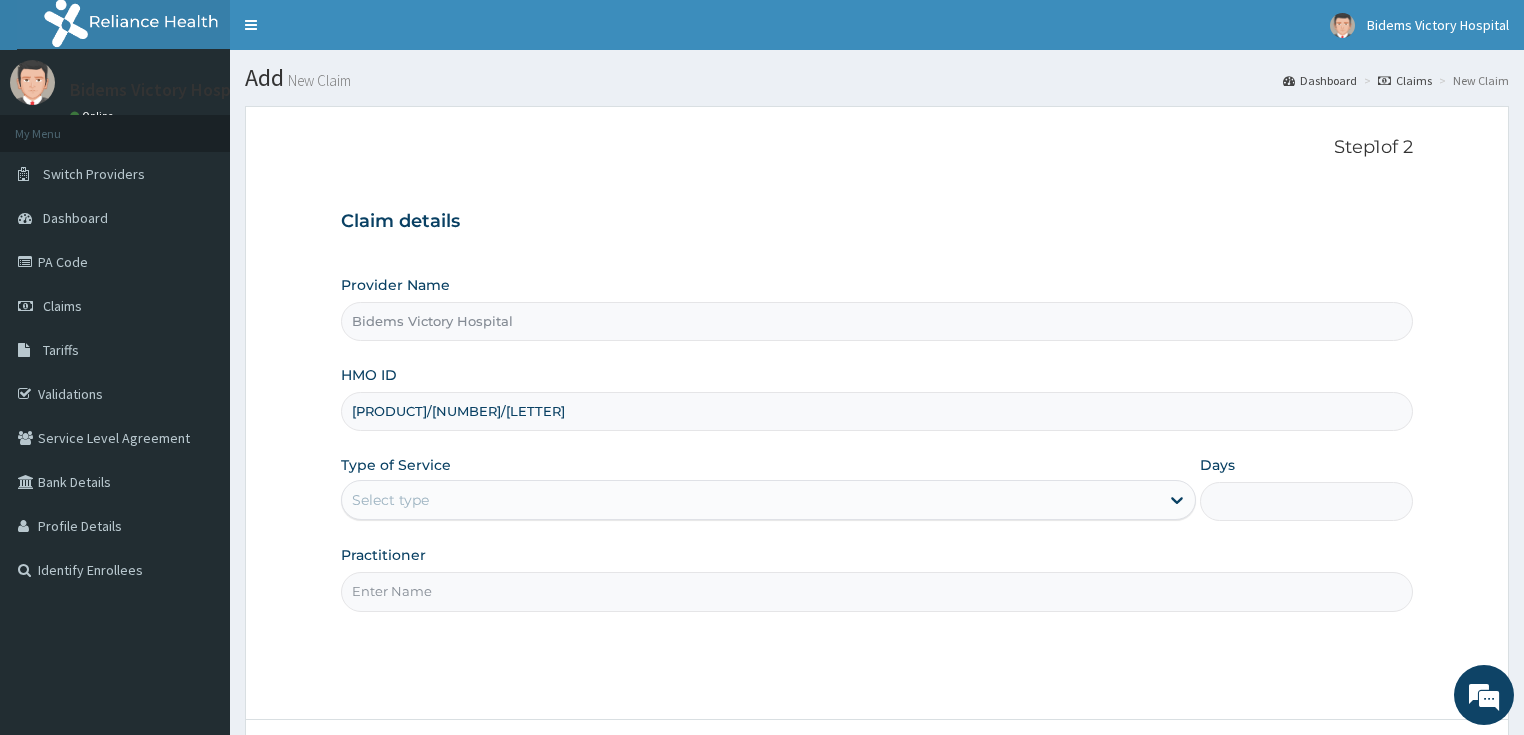 click on "Select type" at bounding box center [750, 500] 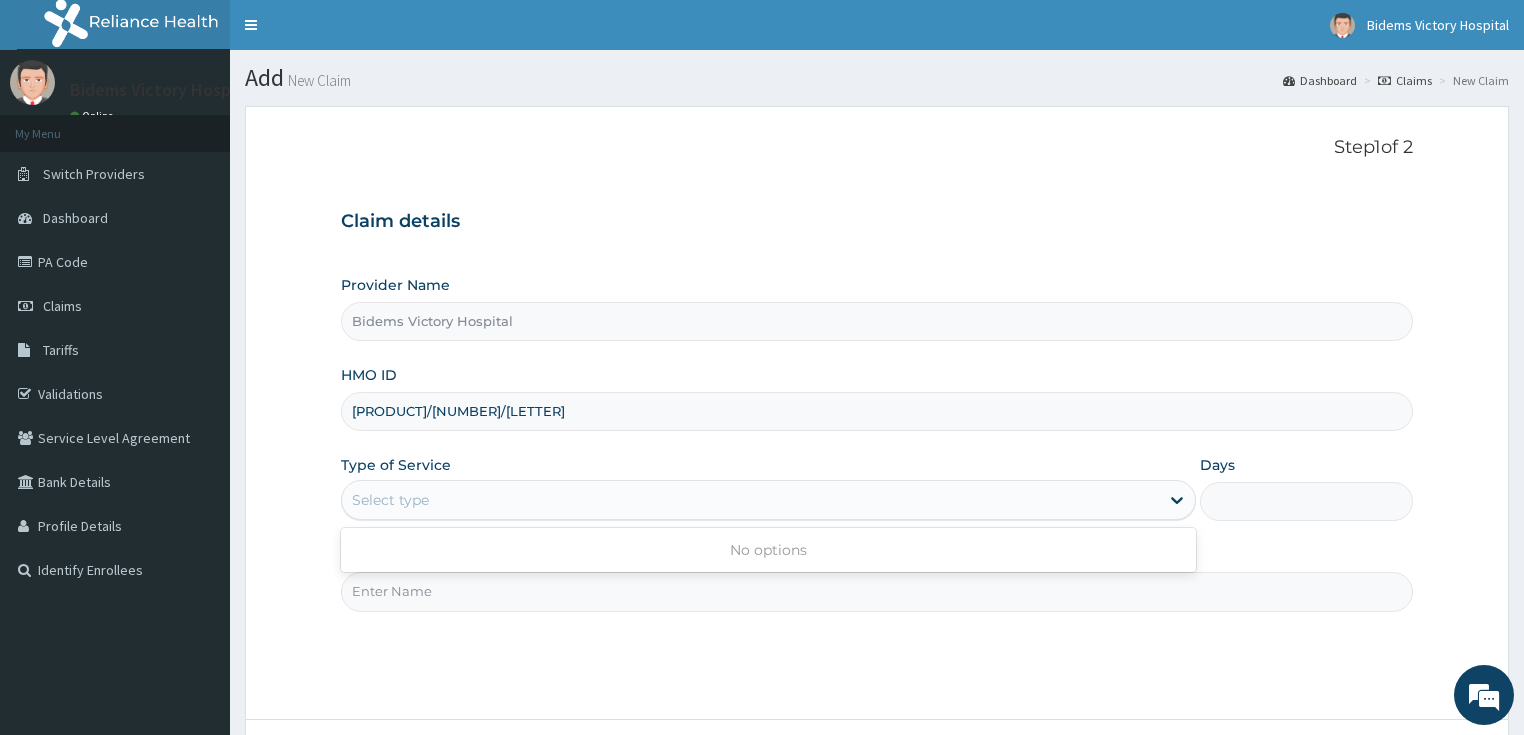 click on "Select type" at bounding box center (750, 500) 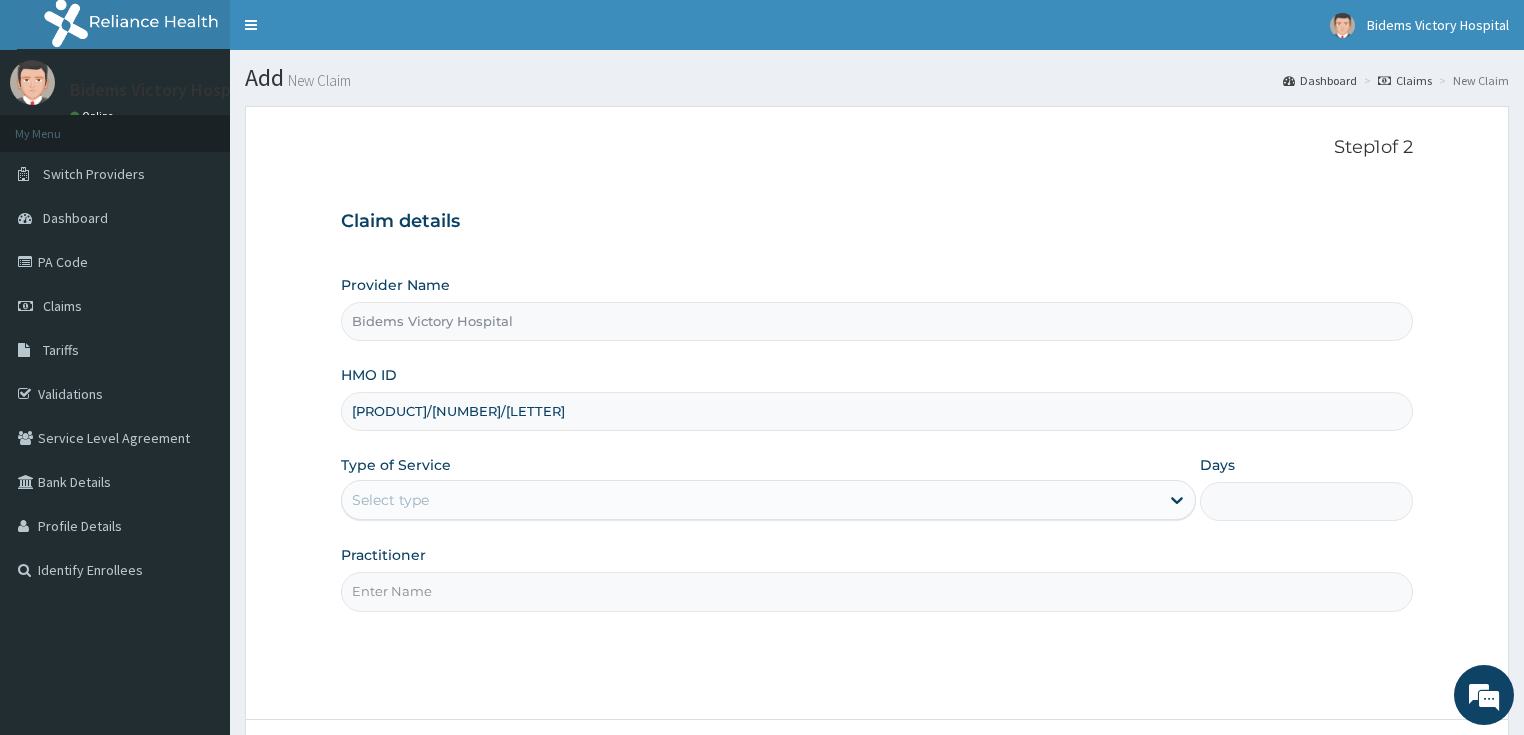 click on "Select type" at bounding box center (750, 500) 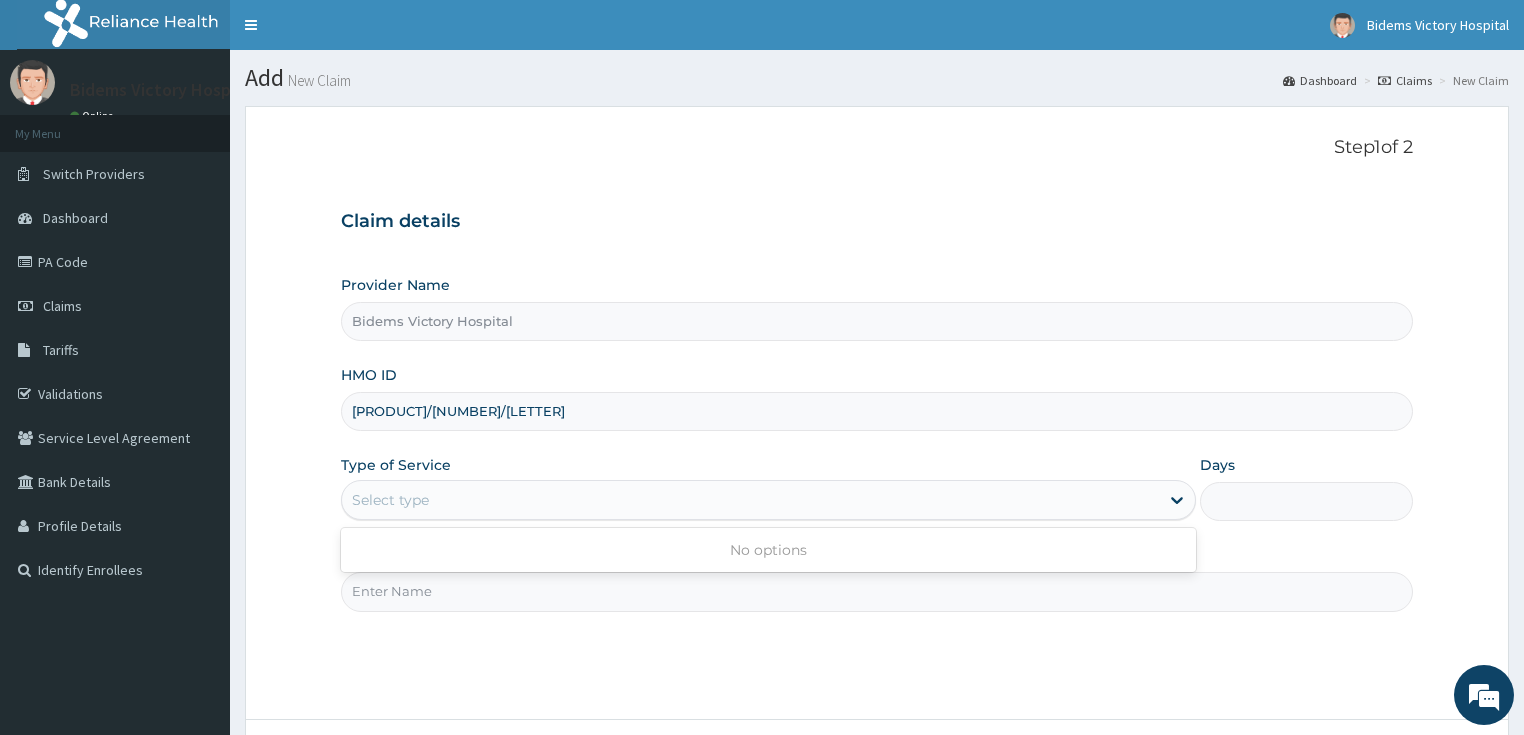 click on "Select type" at bounding box center [750, 500] 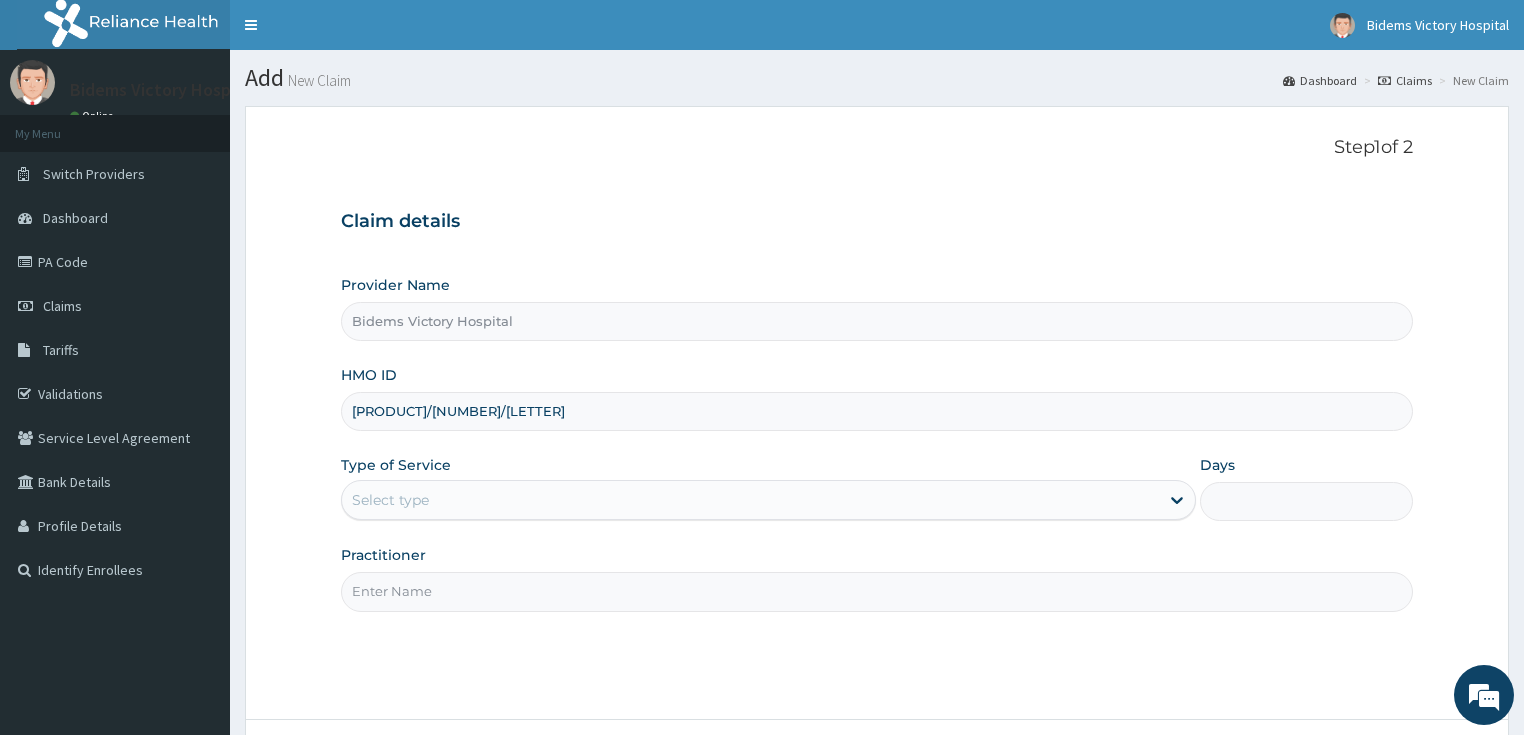 click on "Select type" at bounding box center (750, 500) 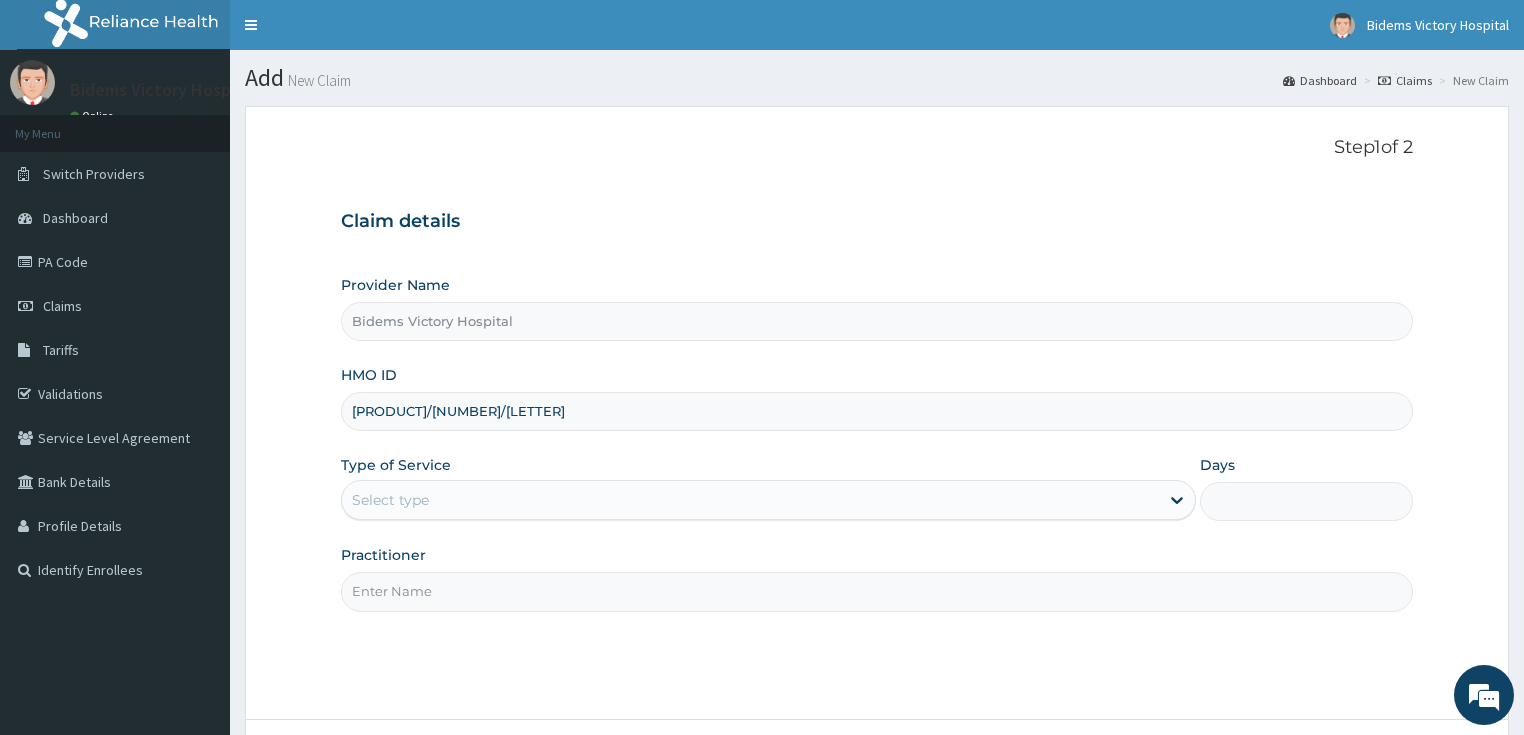 scroll, scrollTop: 0, scrollLeft: 0, axis: both 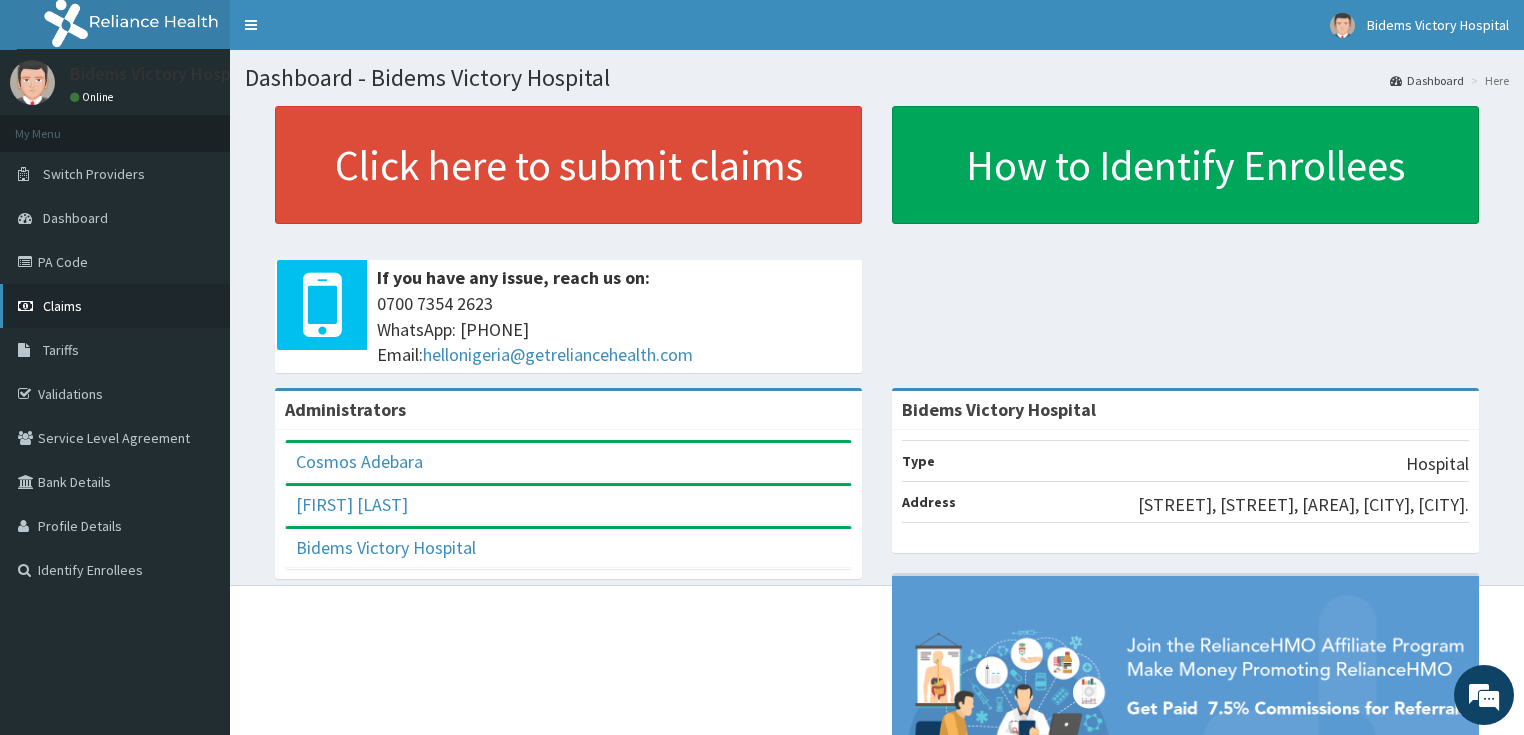 click on "Claims" at bounding box center (62, 306) 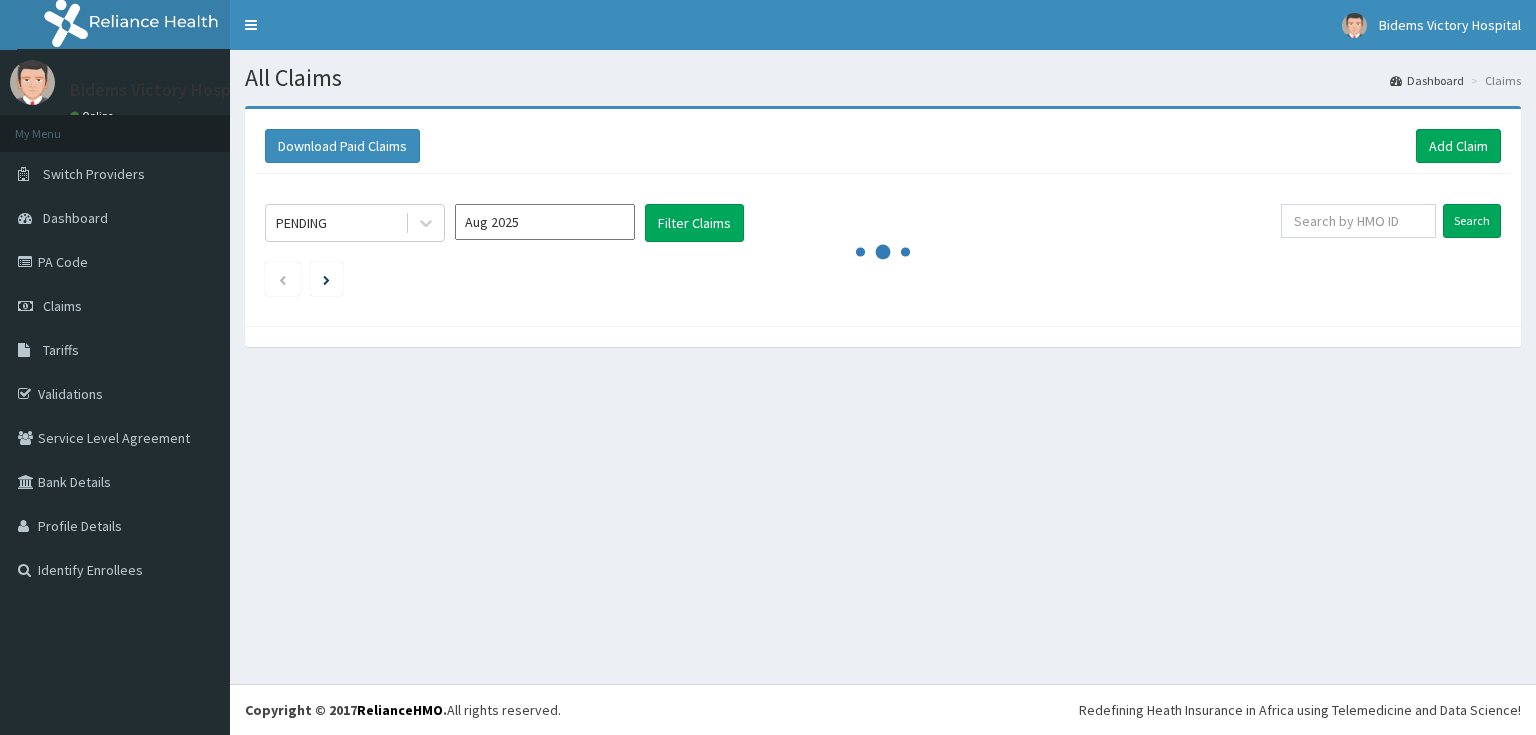 scroll, scrollTop: 0, scrollLeft: 0, axis: both 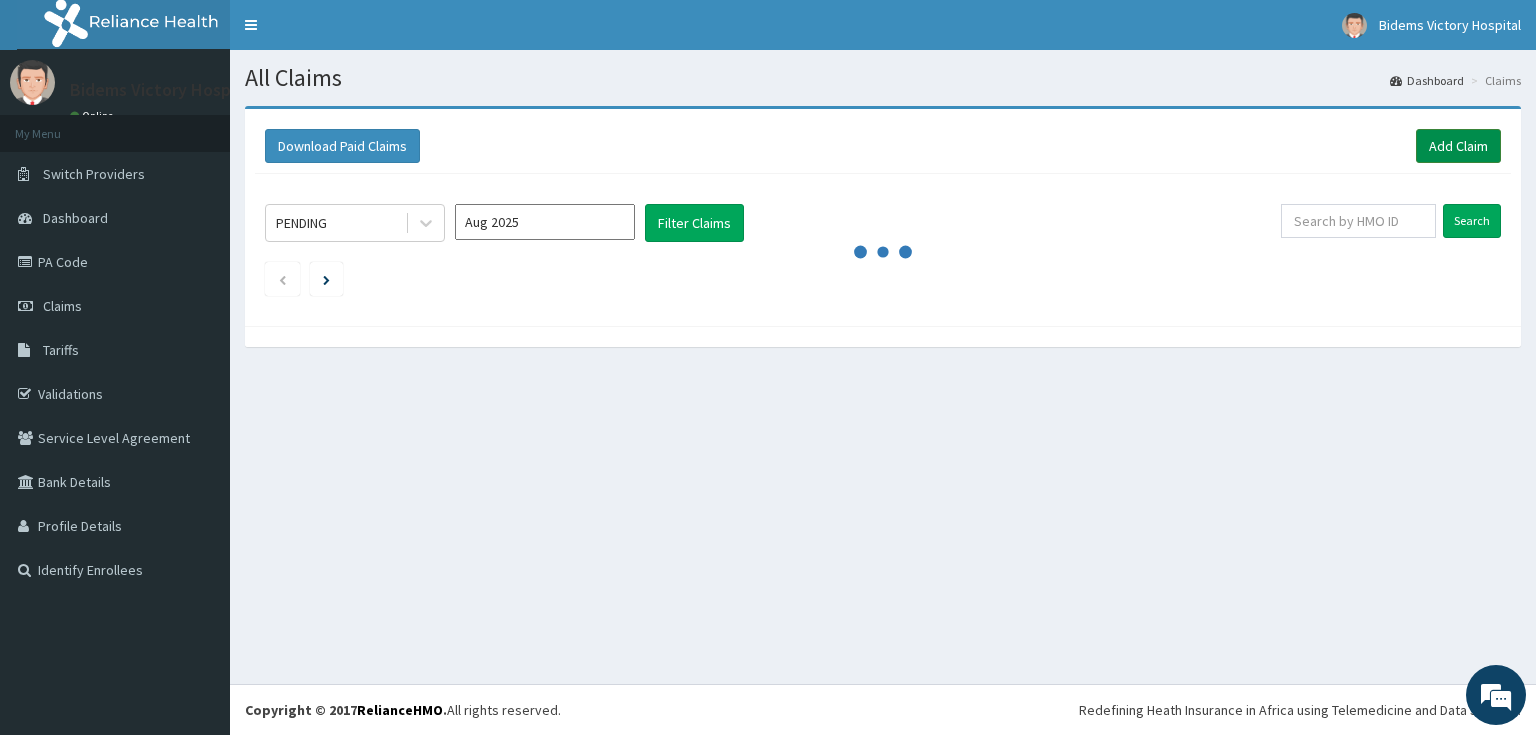 click on "Add Claim" at bounding box center (1458, 146) 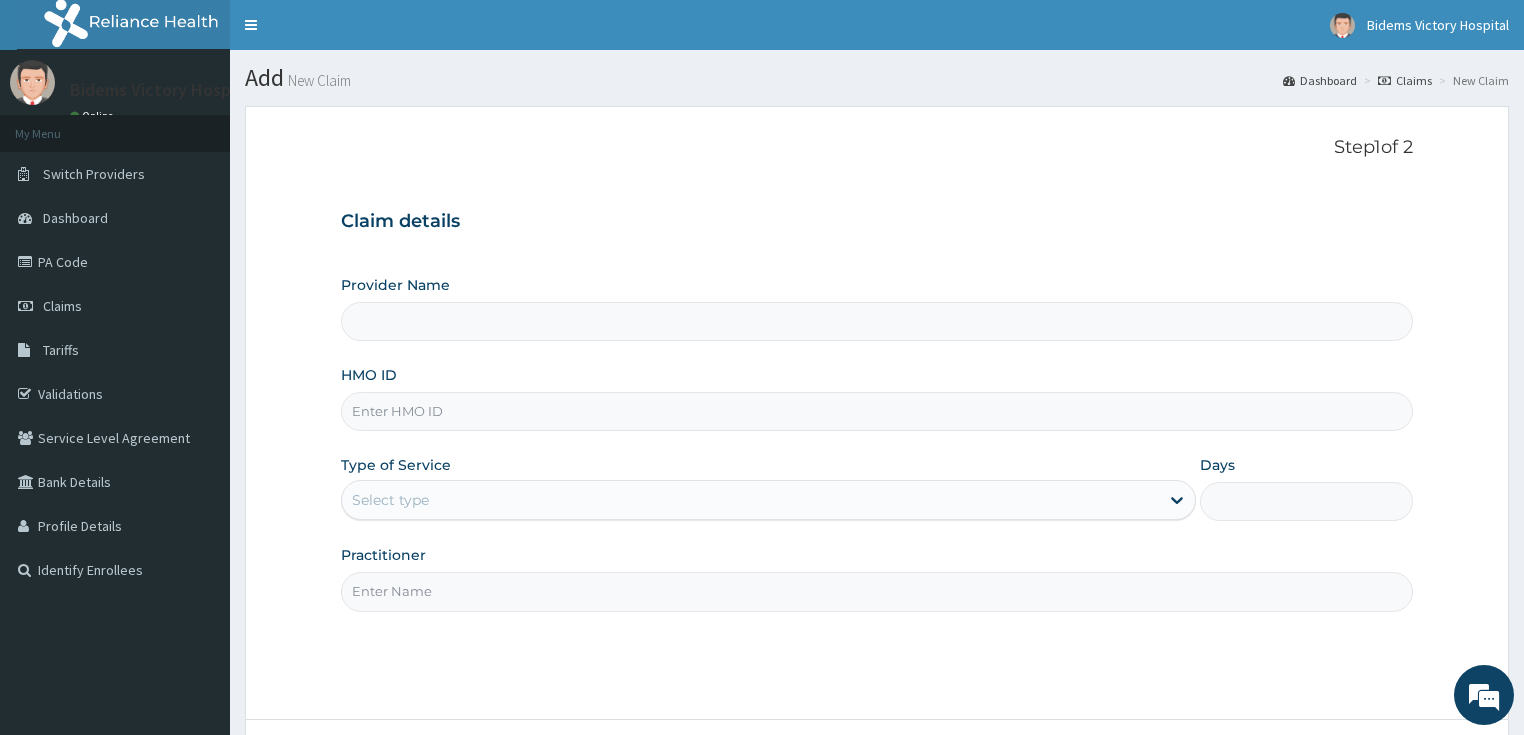 scroll, scrollTop: 0, scrollLeft: 0, axis: both 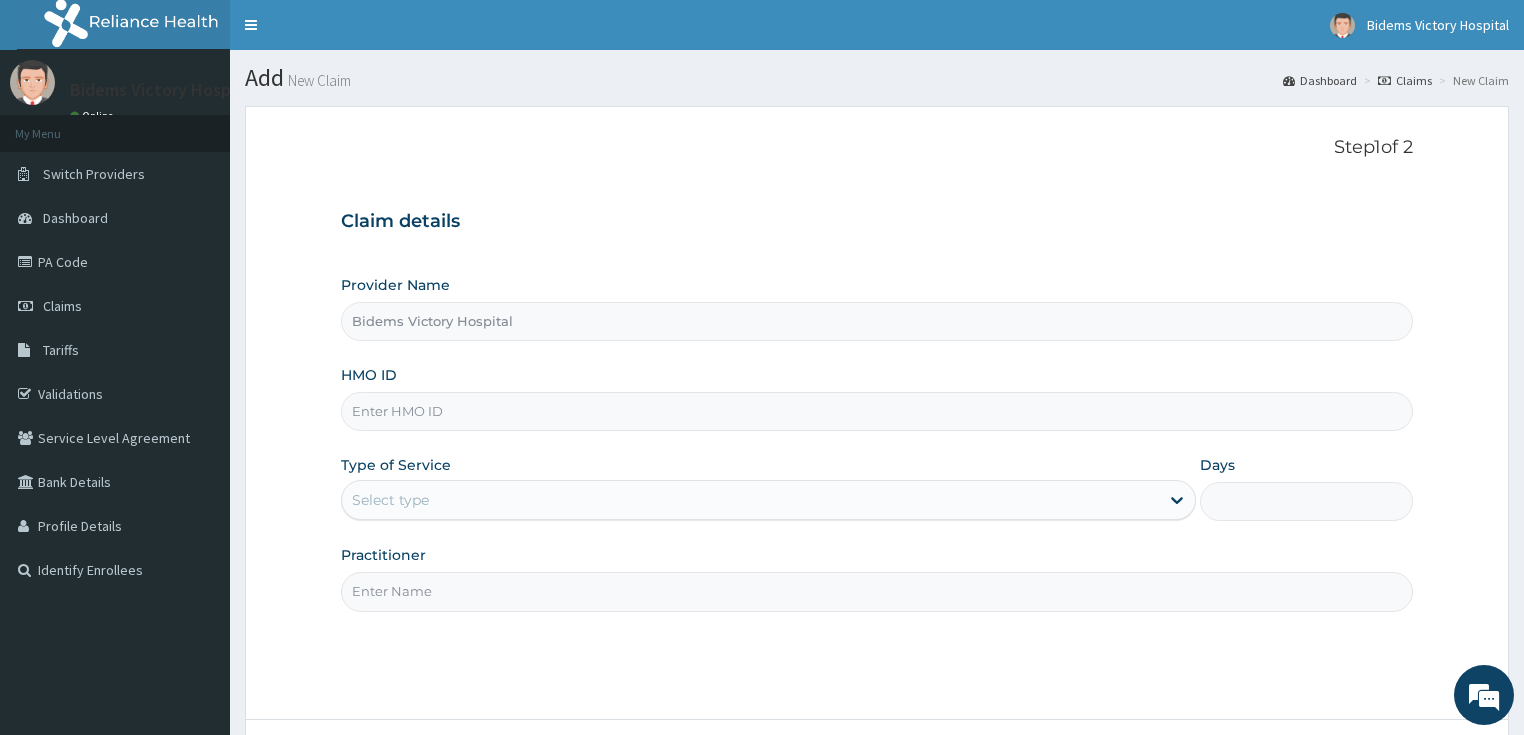 click on "HMO ID" at bounding box center [877, 411] 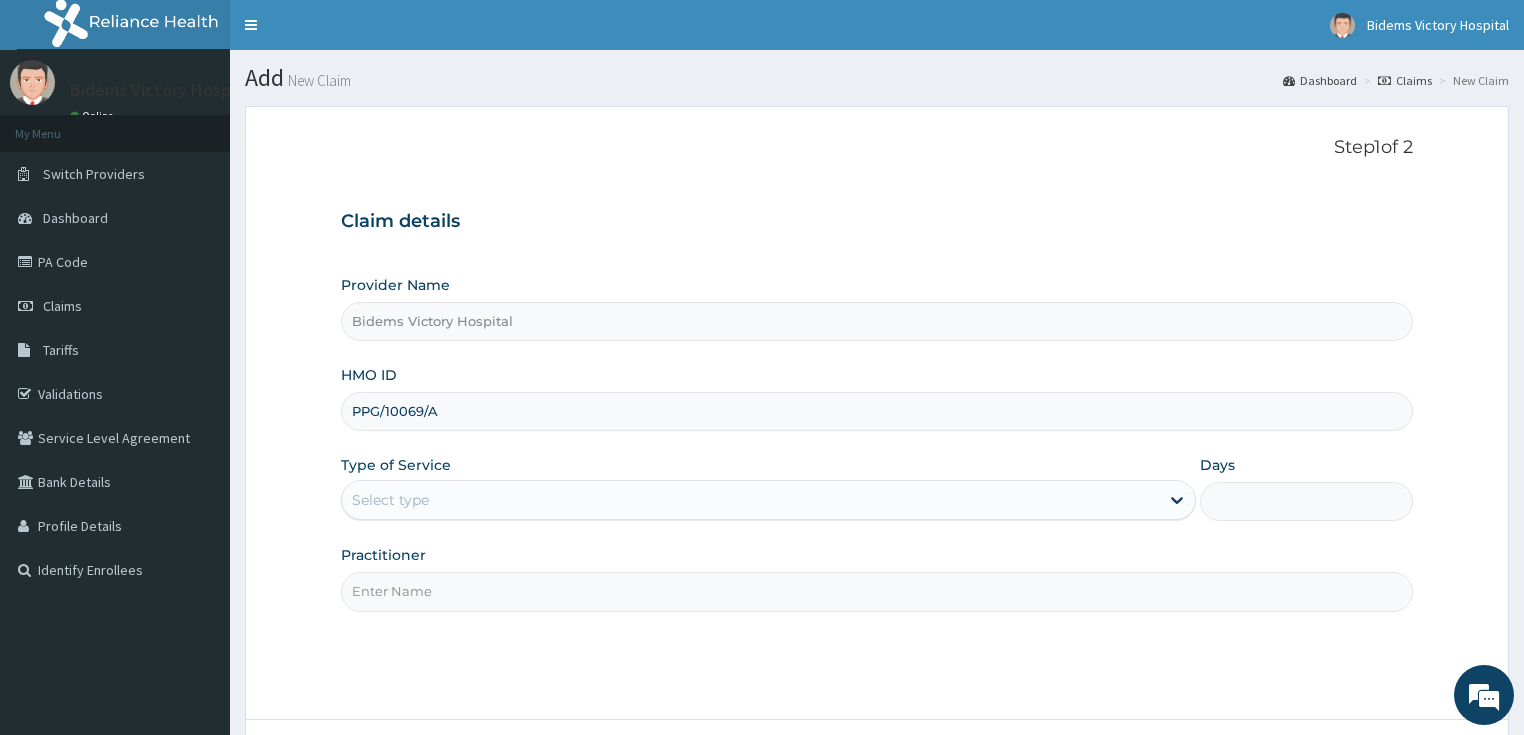 type on "PPG/10069/A" 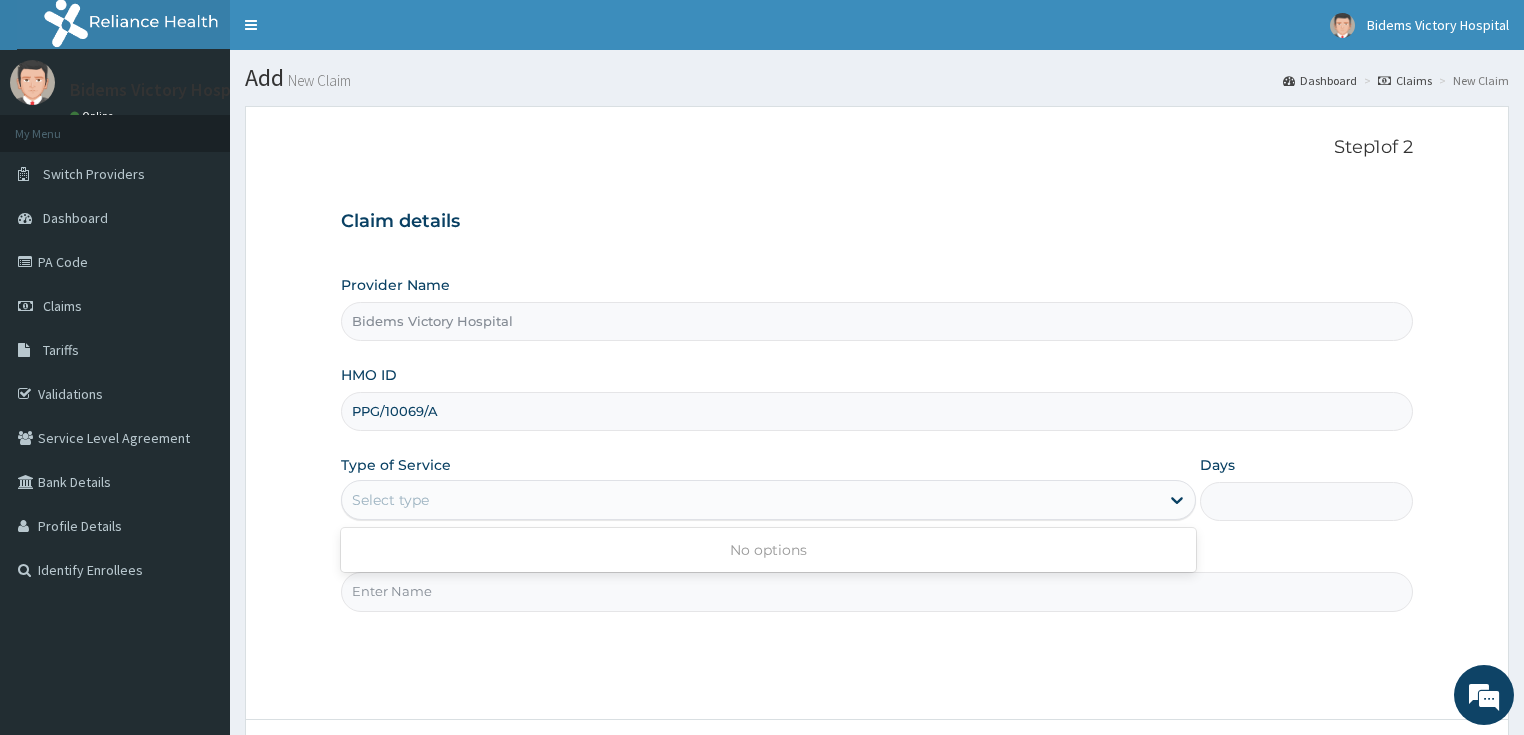 click on "Select type" at bounding box center [750, 500] 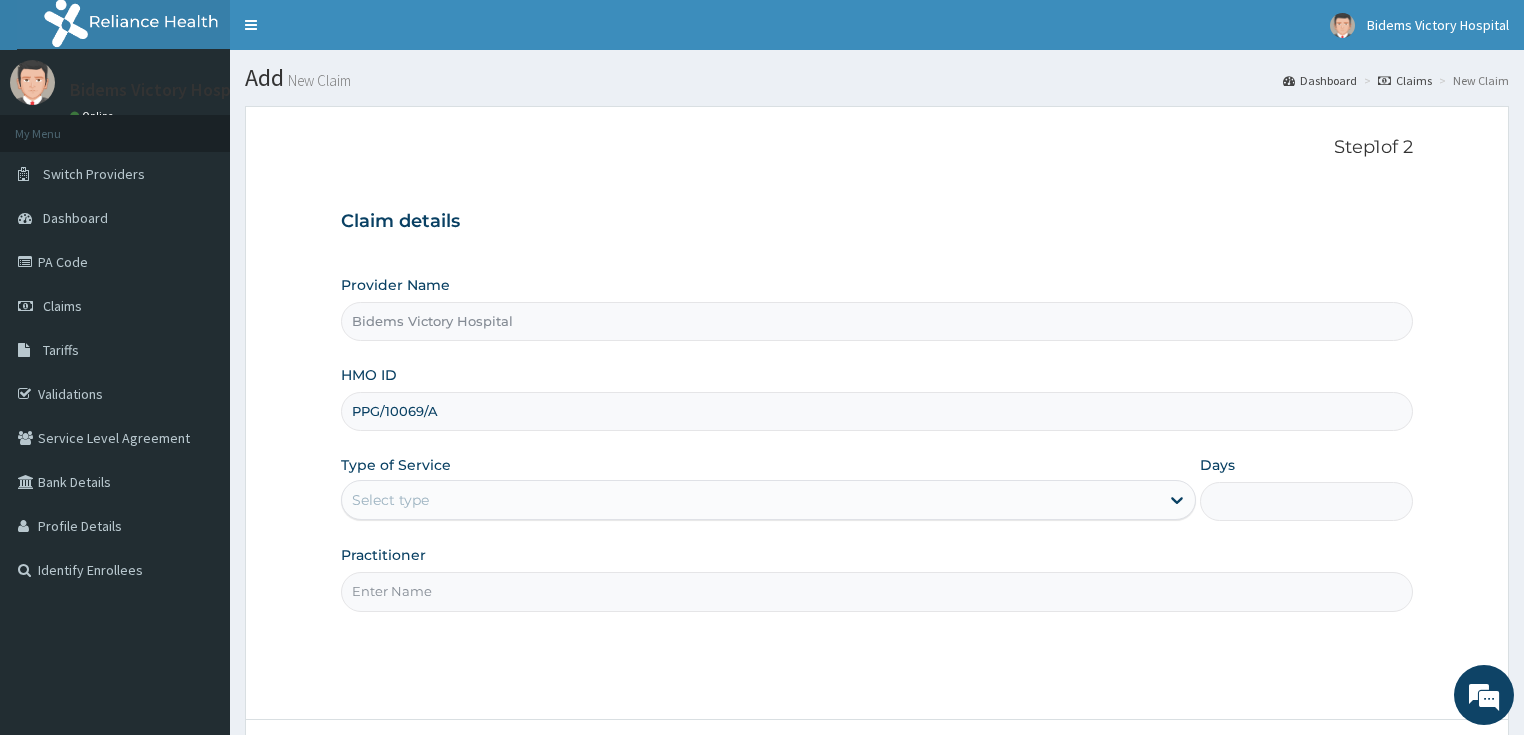 click on "Select type" at bounding box center [750, 500] 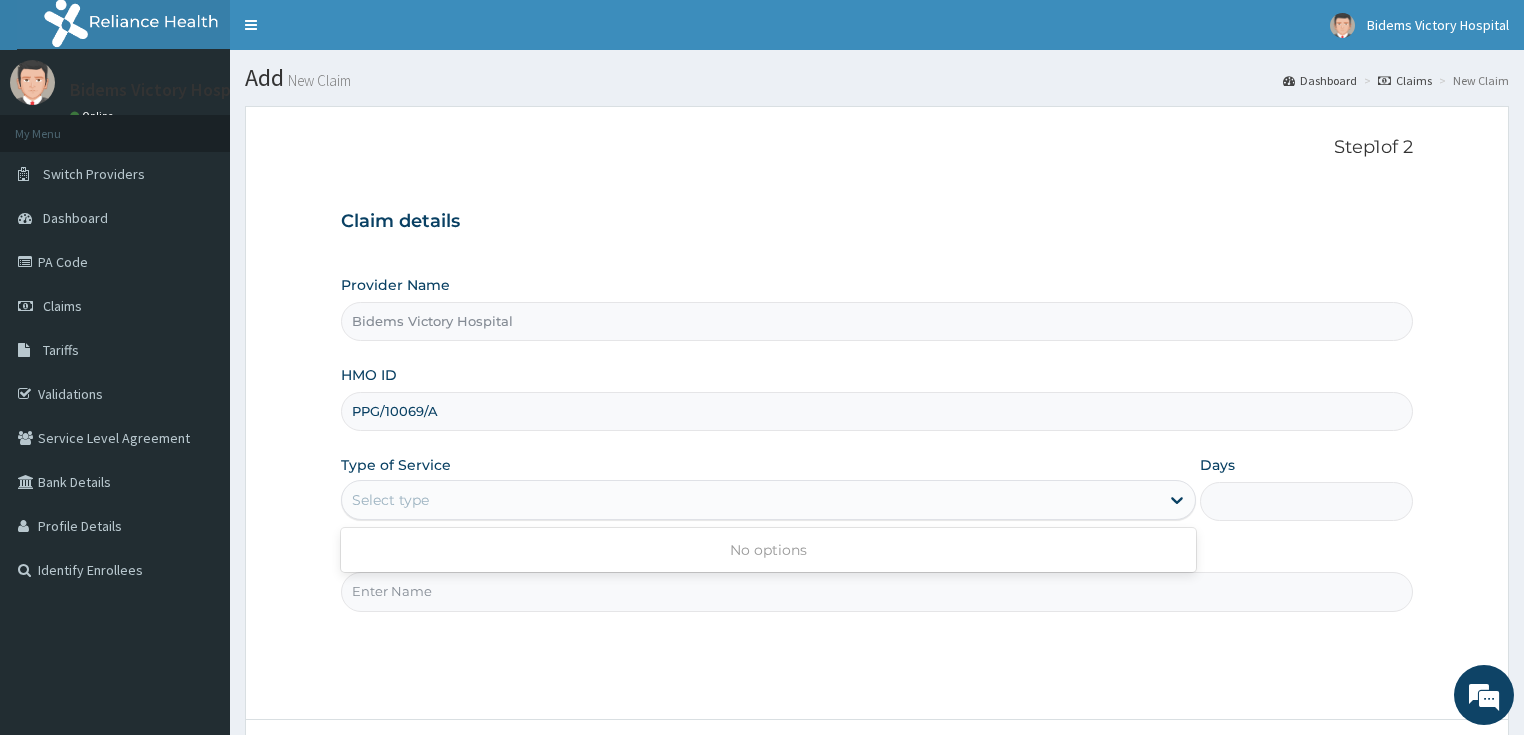 click on "Select type" at bounding box center (750, 500) 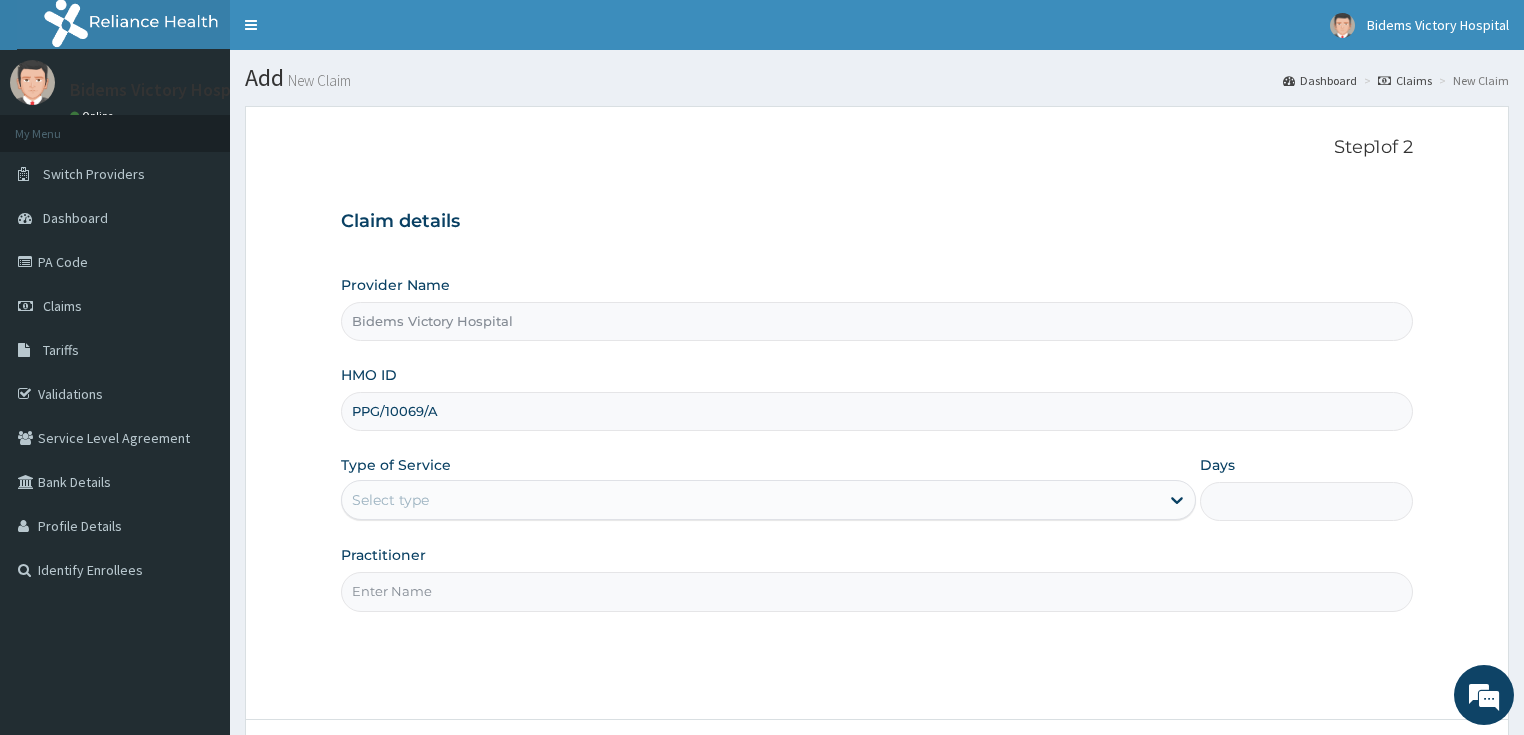 click on "Select type" at bounding box center (750, 500) 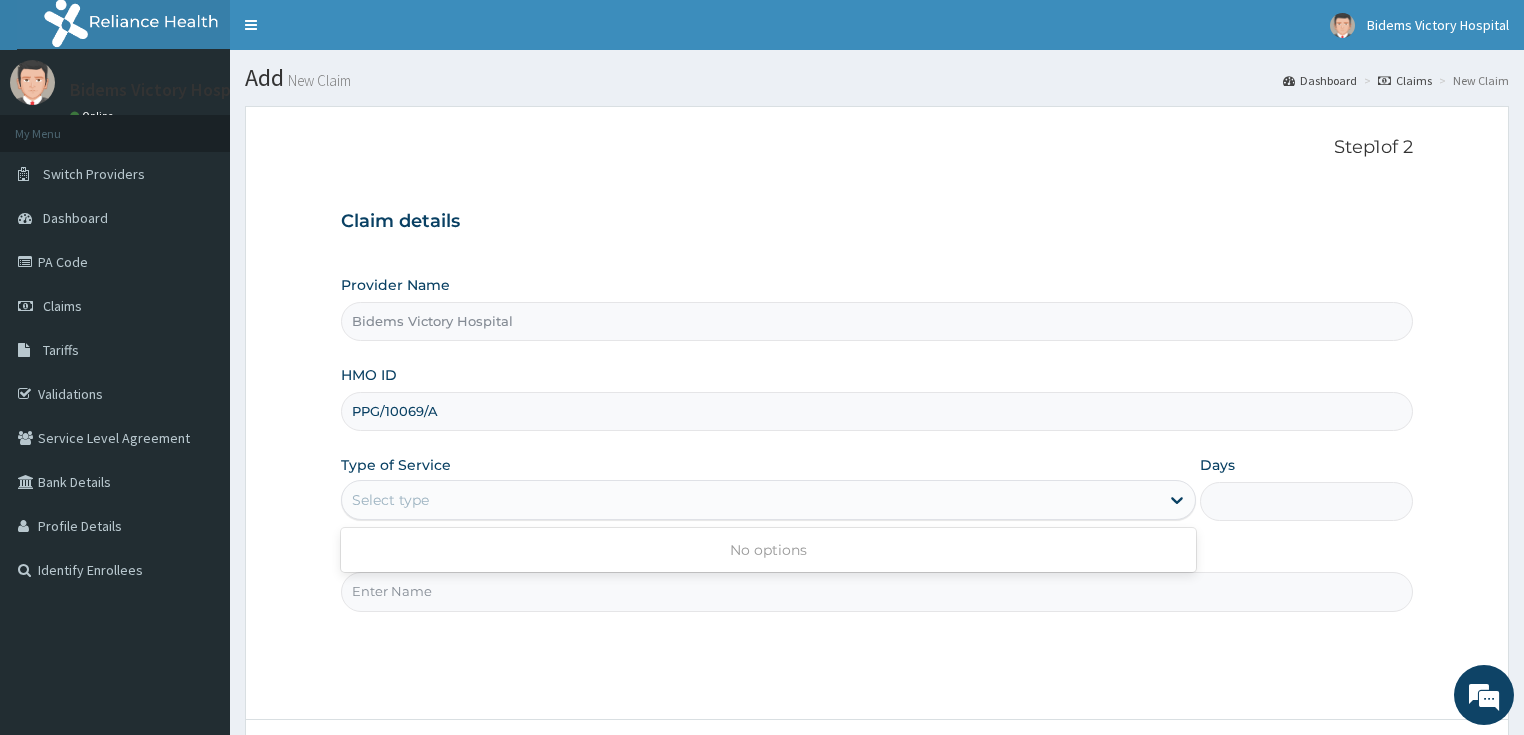 click on "Select type" at bounding box center (750, 500) 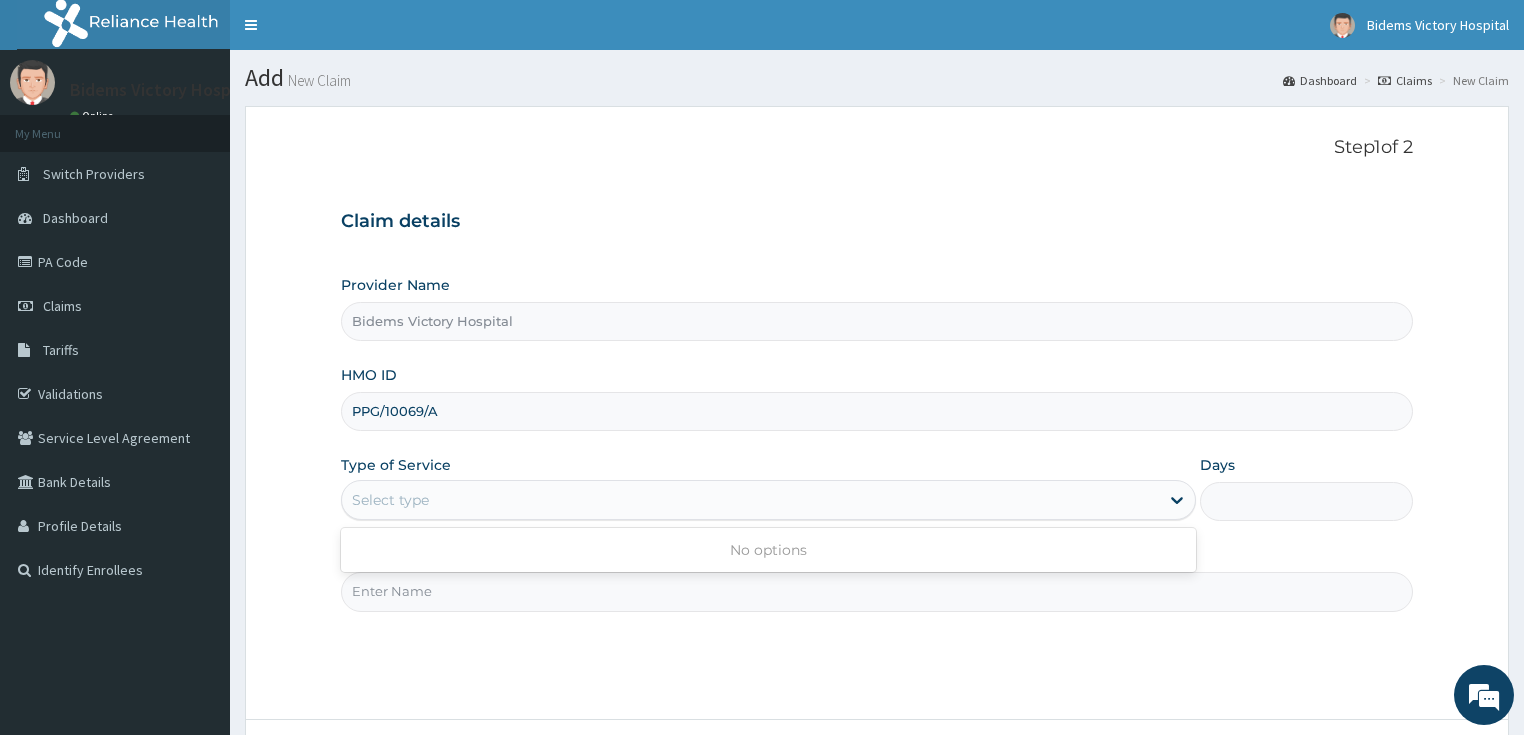 click on "Select type" at bounding box center (750, 500) 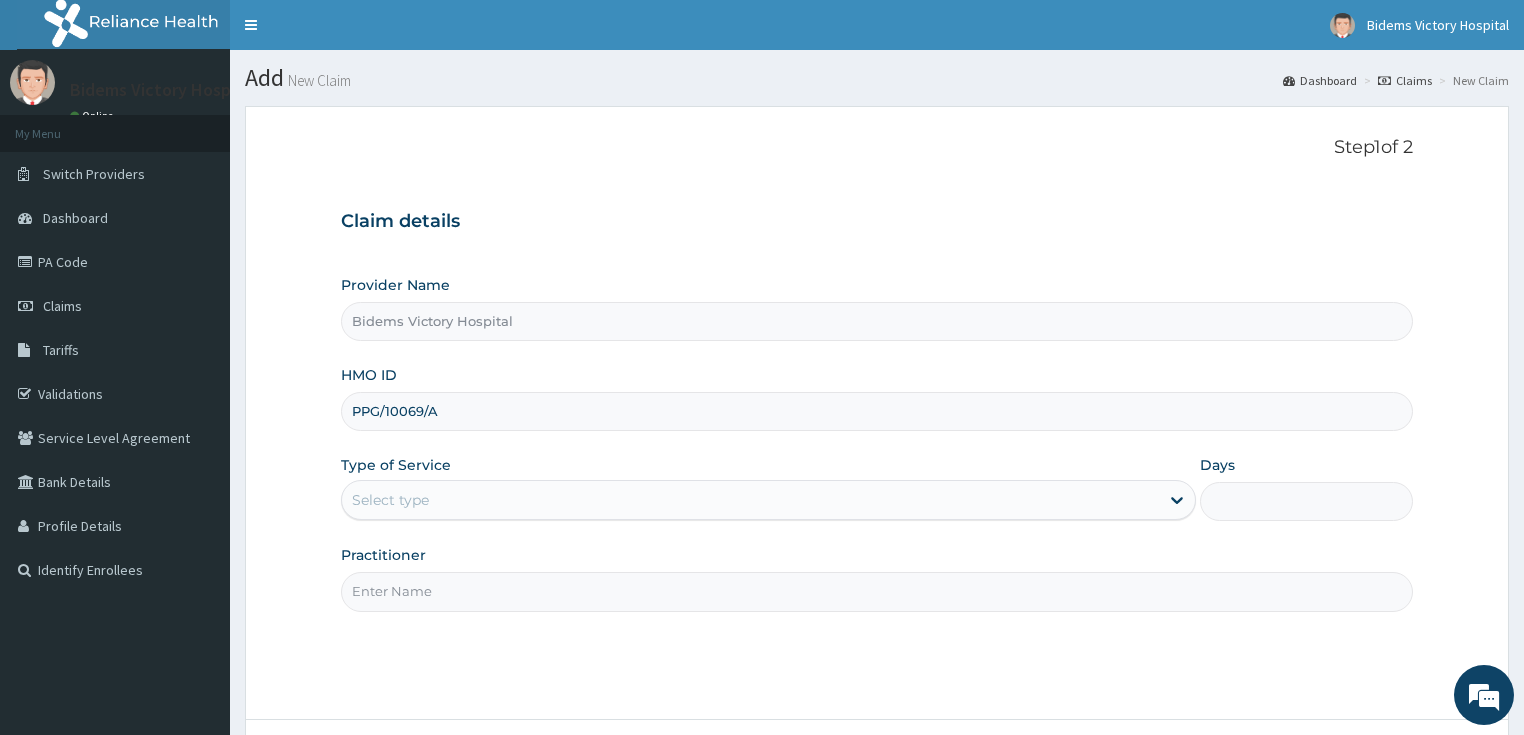 click on "Select type" at bounding box center [750, 500] 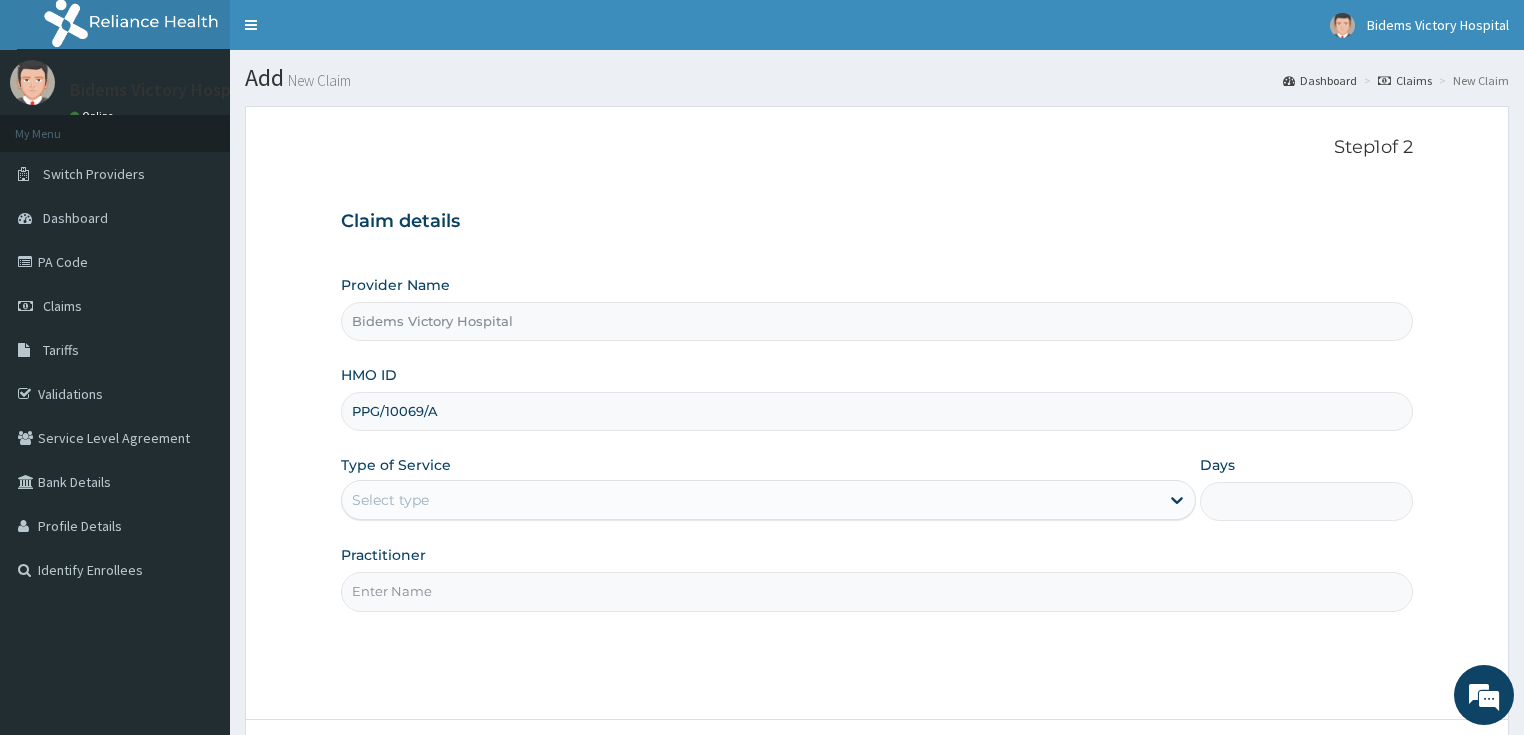 click on "Select type" at bounding box center (750, 500) 